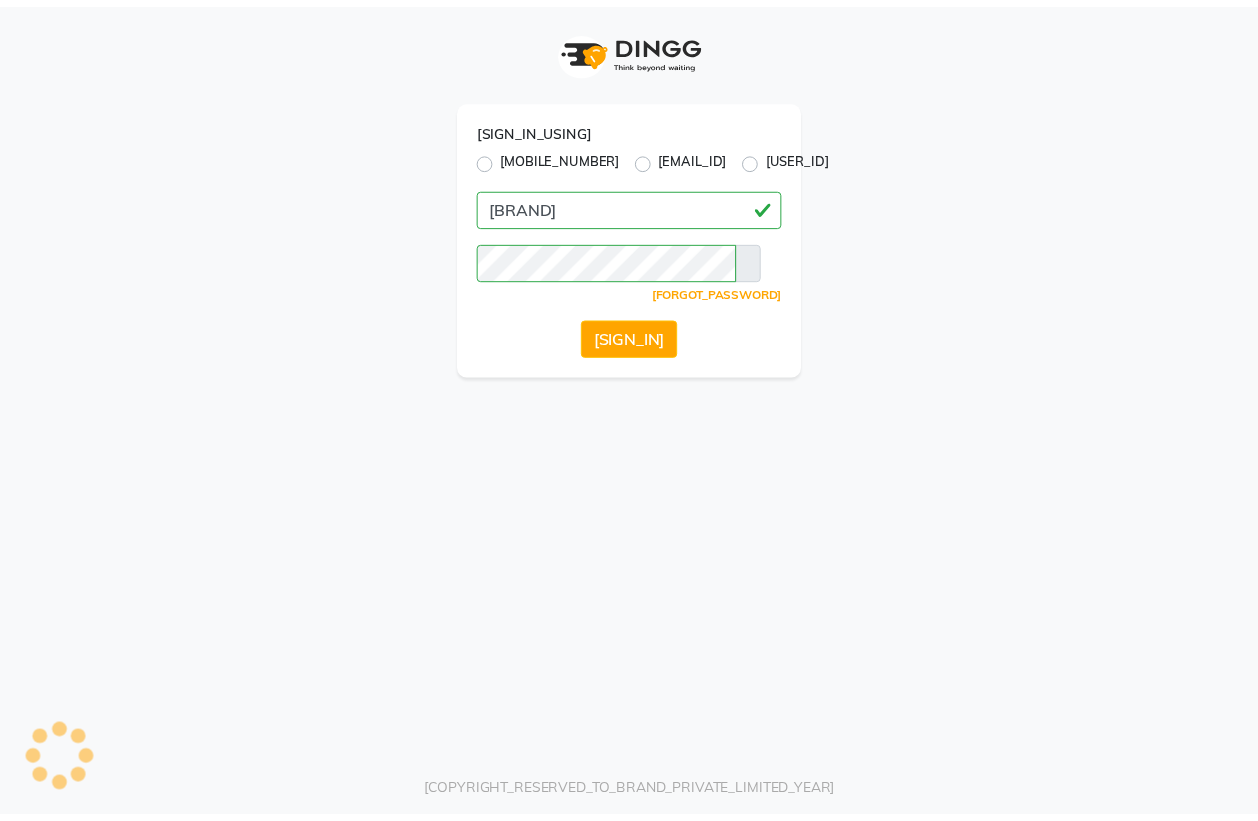 scroll, scrollTop: 0, scrollLeft: 0, axis: both 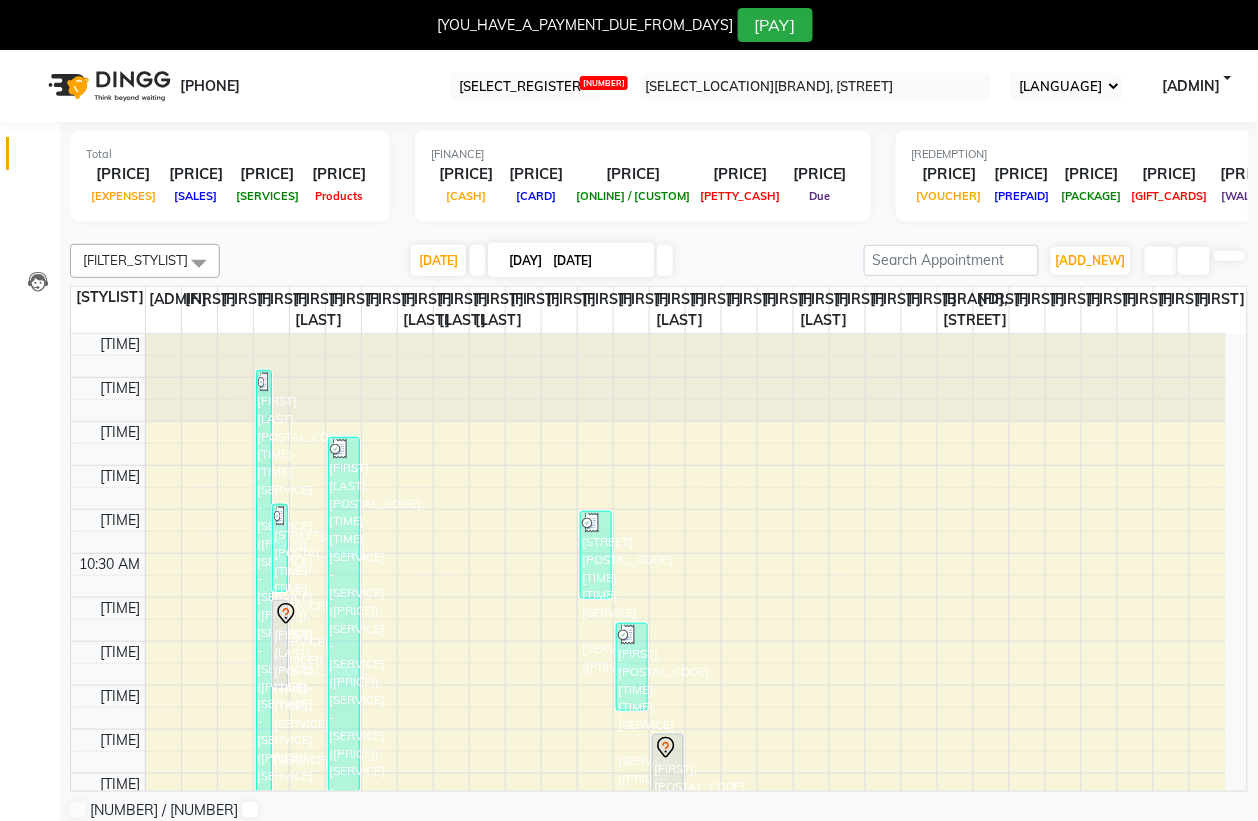 click at bounding box center [31, 58] 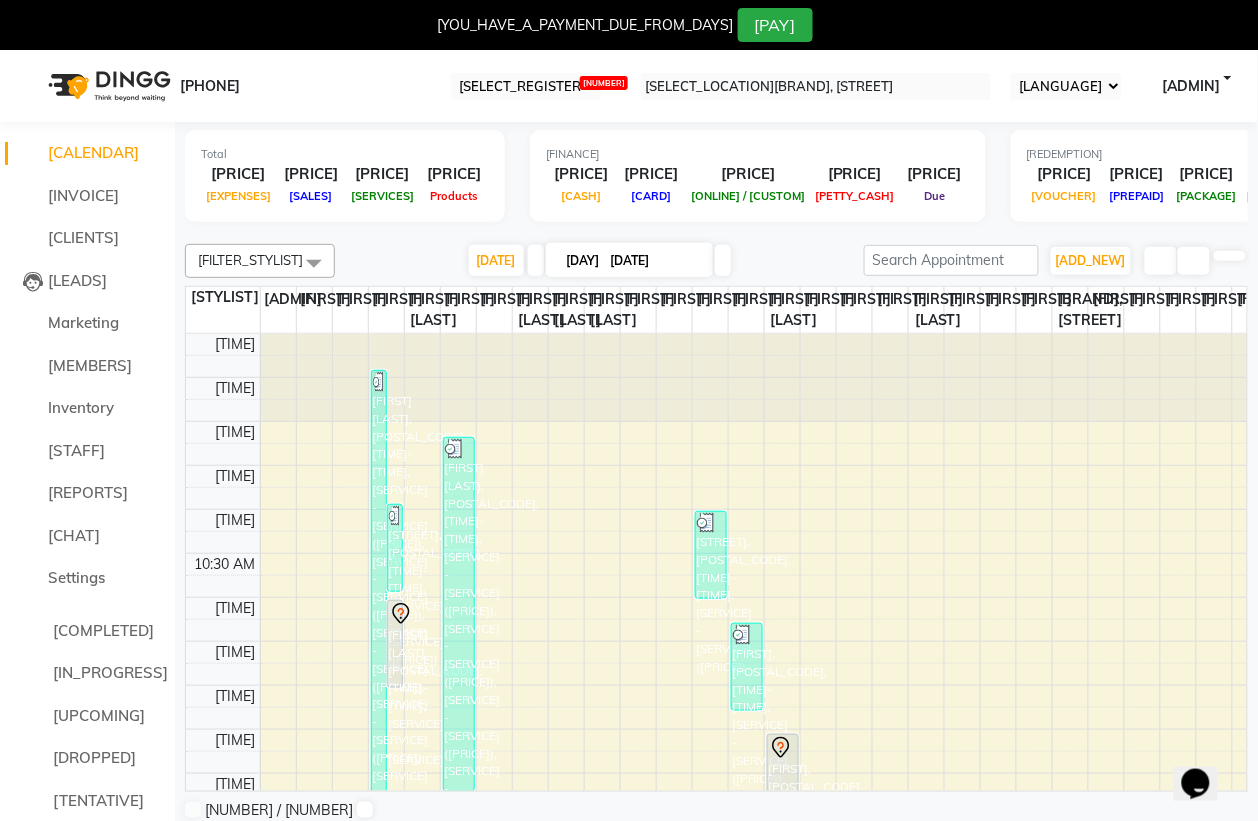scroll, scrollTop: 0, scrollLeft: 0, axis: both 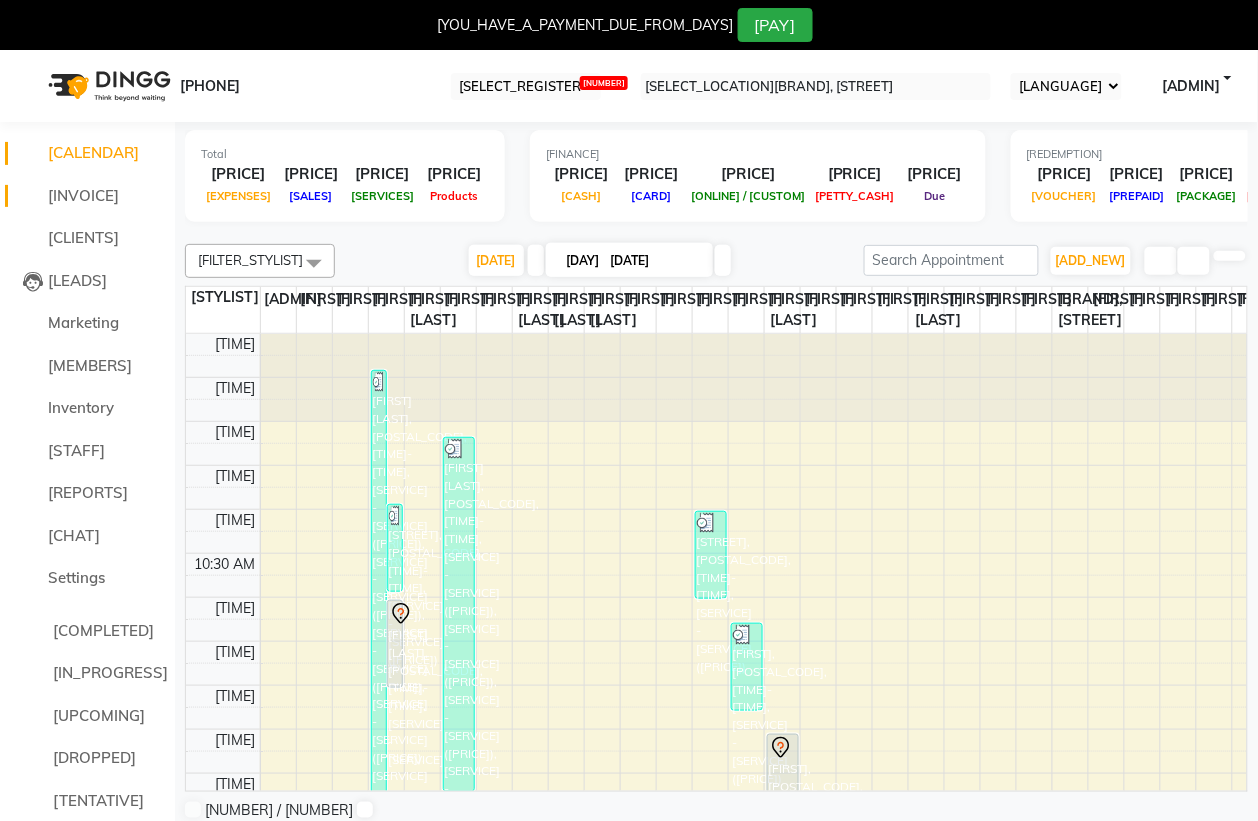 click on "[INVOICE]" at bounding box center [83, 195] 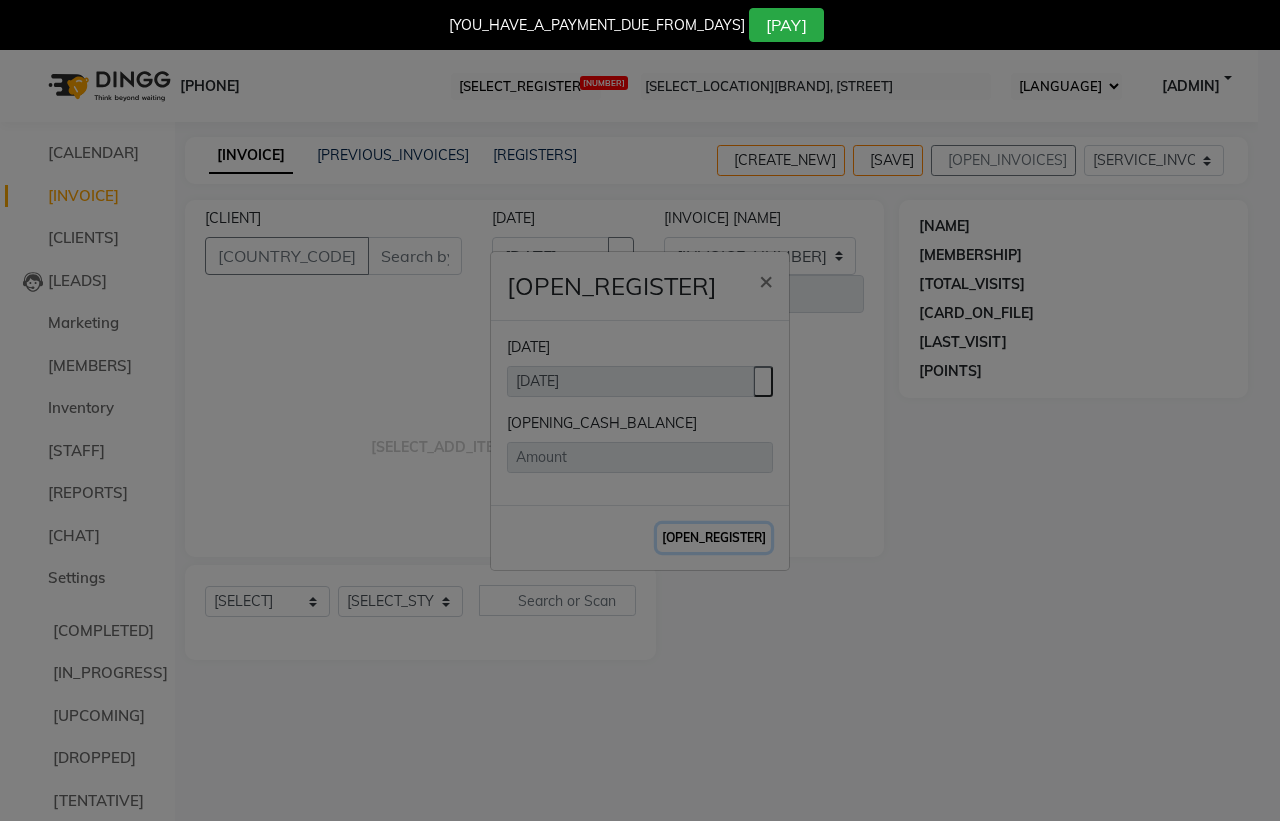 click on "[OPEN_REGISTER]" at bounding box center [714, 538] 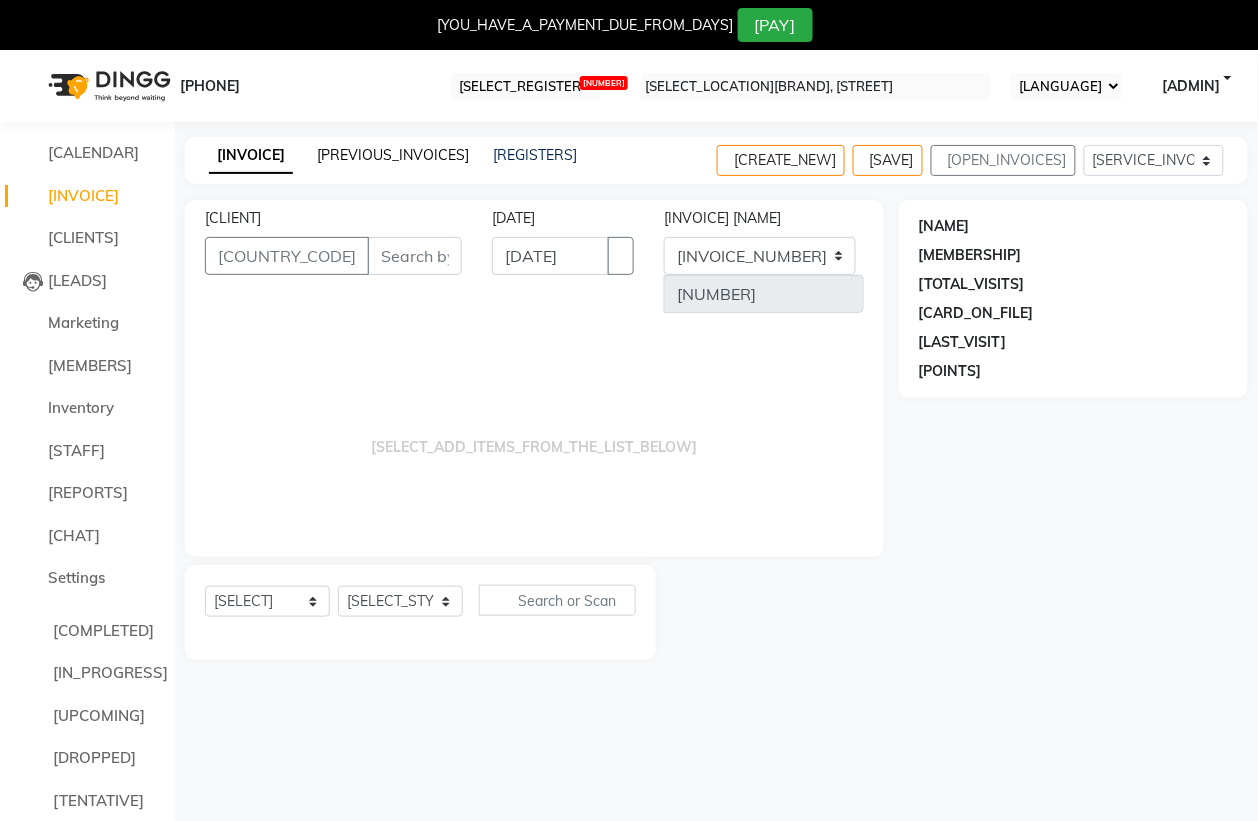 click on "[PREVIOUS_INVOICES]" at bounding box center [393, 155] 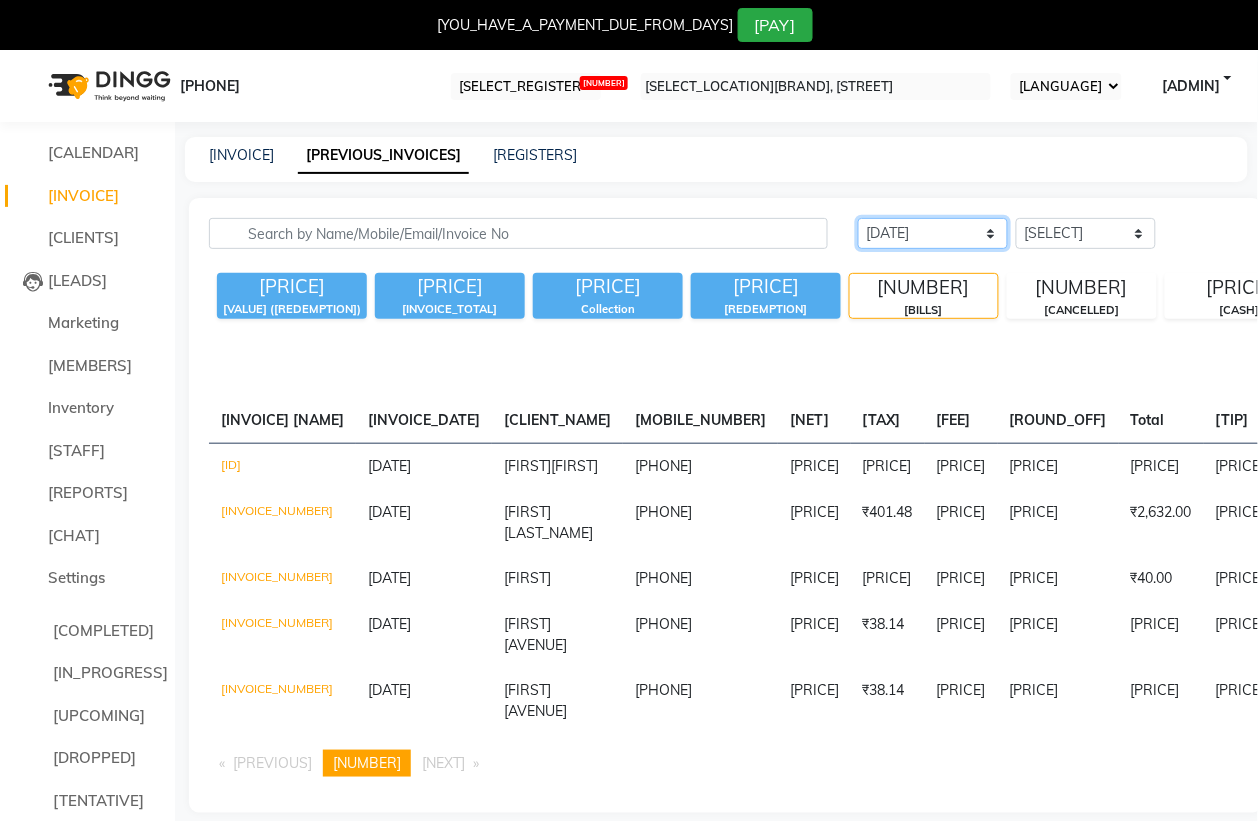 click on "[DATE] [DATE] [DATE]" at bounding box center (933, 233) 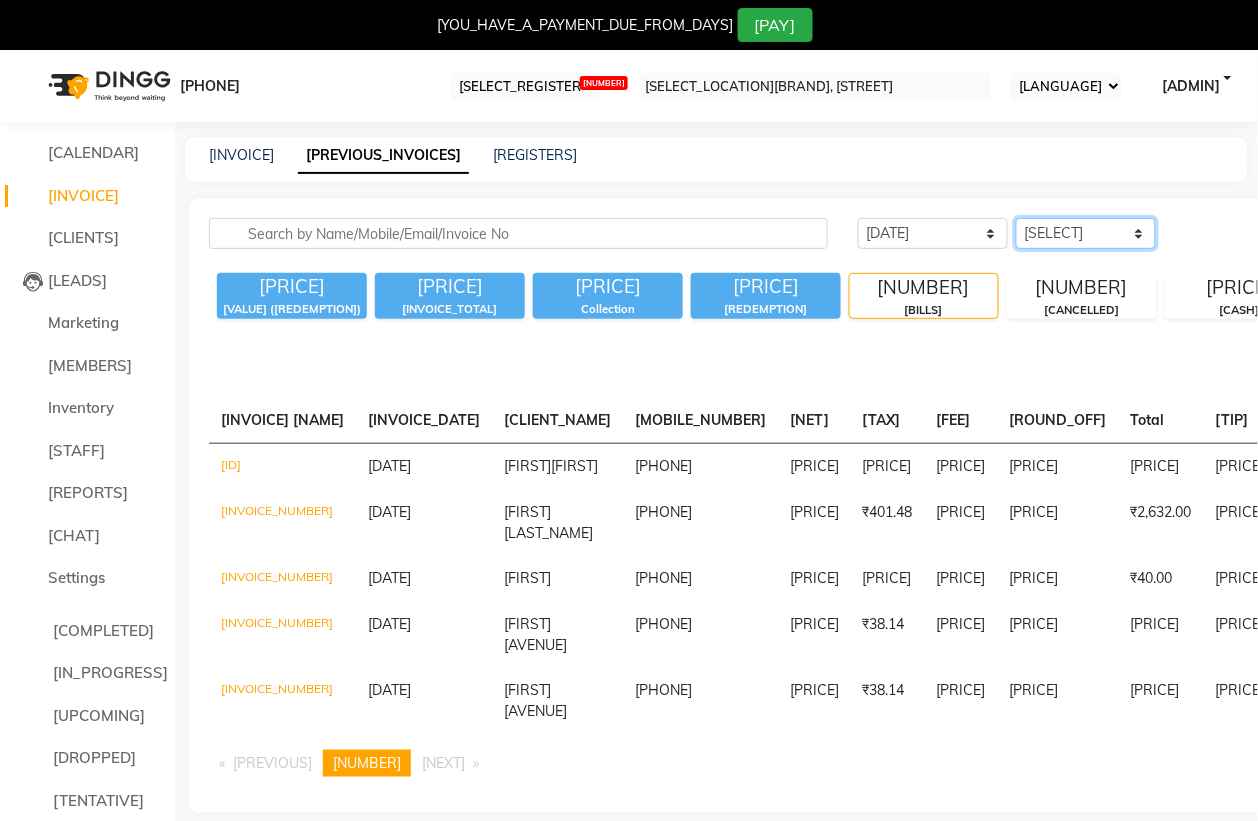 click on "[SELECT] [SERVICE] [PRODUCT] [INVOICE]" at bounding box center [1086, 233] 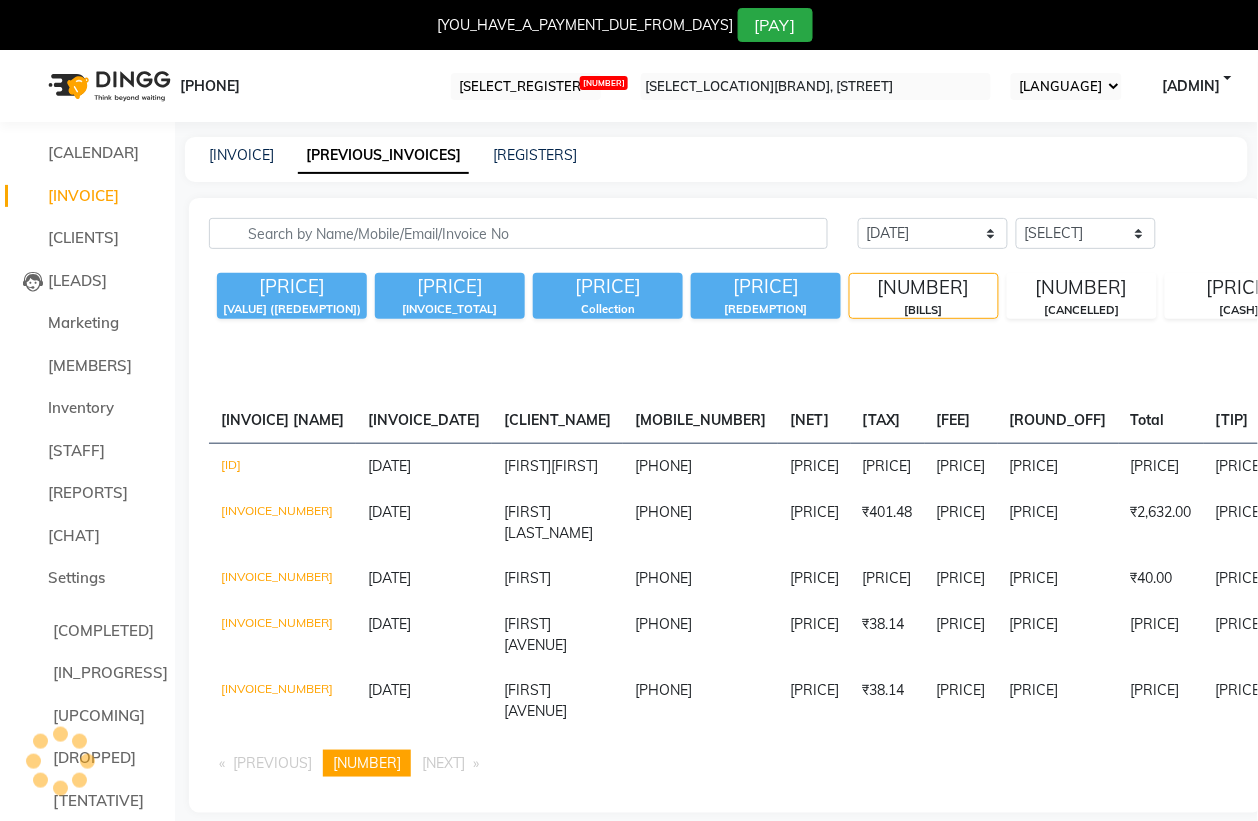 click on "[DATE] [DATE] [DATE] [SERVICE] [PRODUCT] [INVOICE] [EXPORT]" at bounding box center [1491, 233] 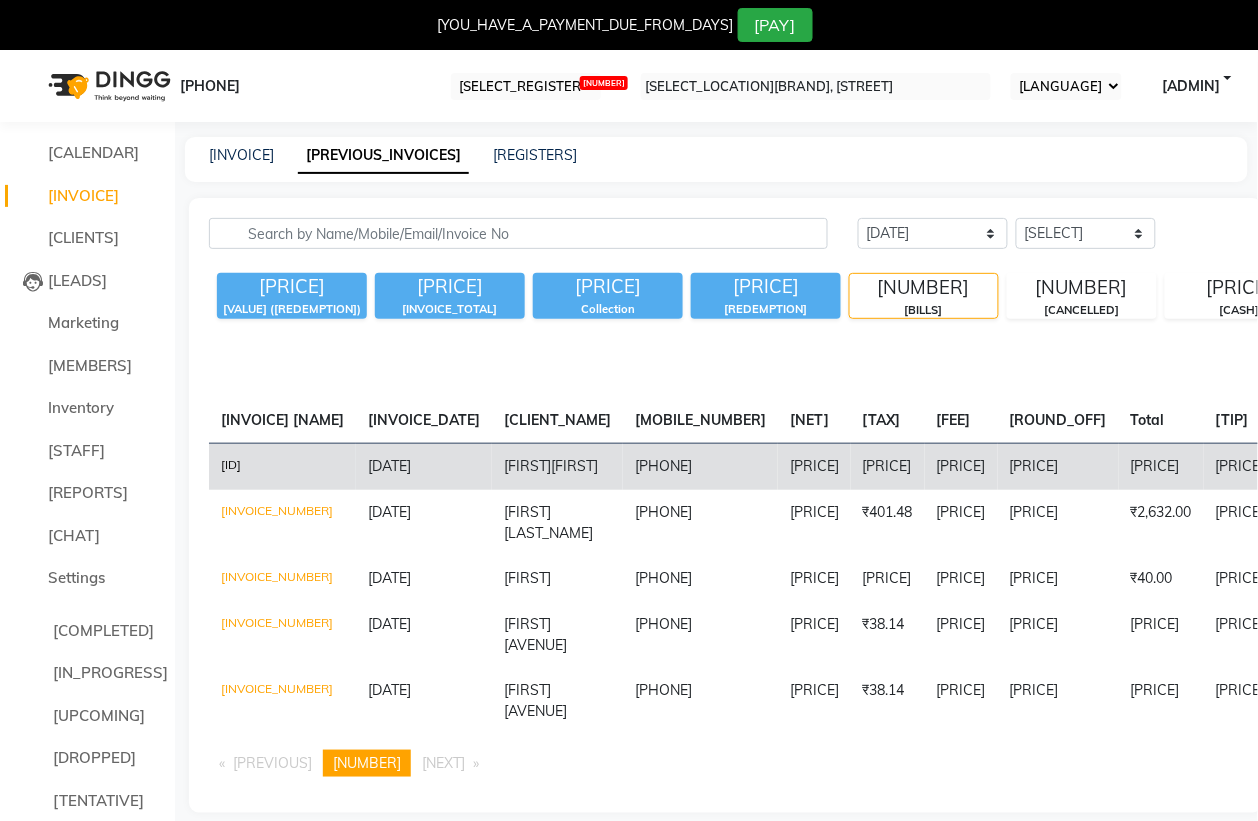 click on "[ID]" at bounding box center (282, 466) 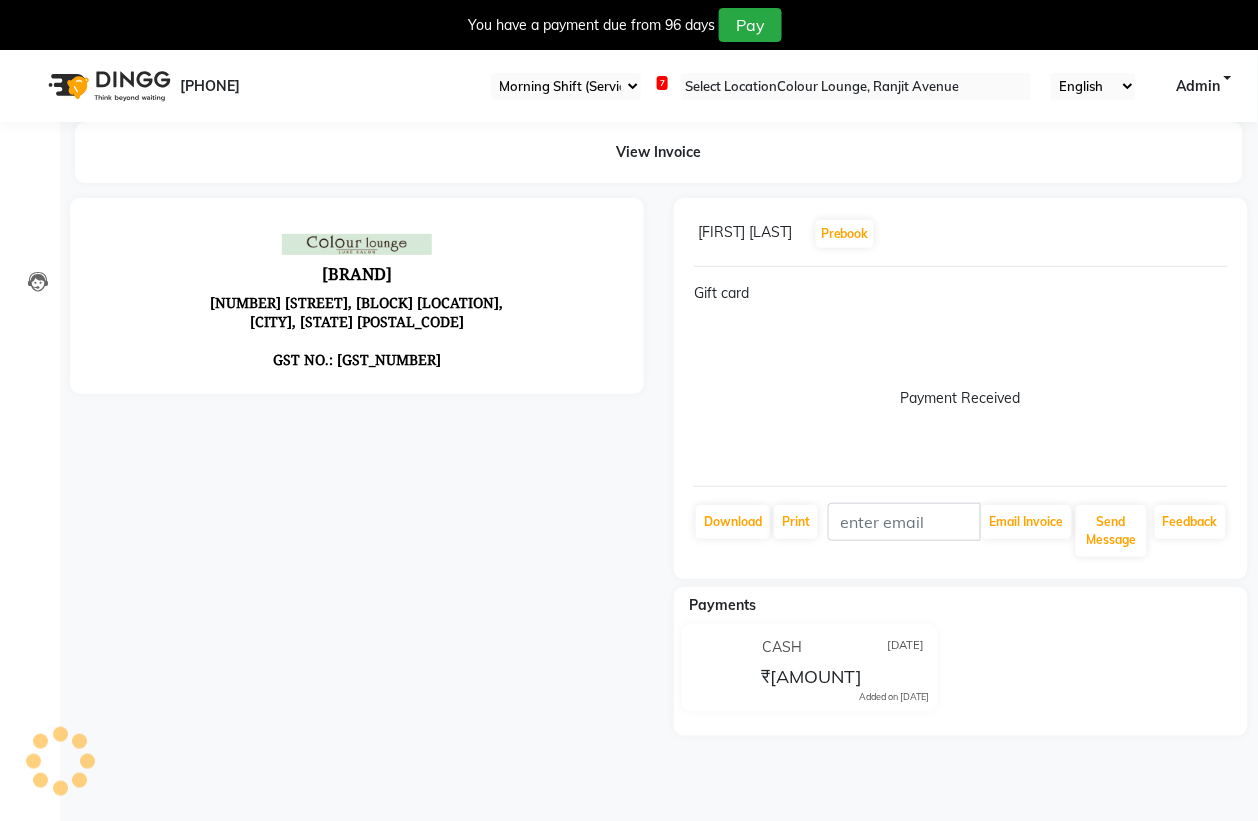 scroll, scrollTop: 0, scrollLeft: 0, axis: both 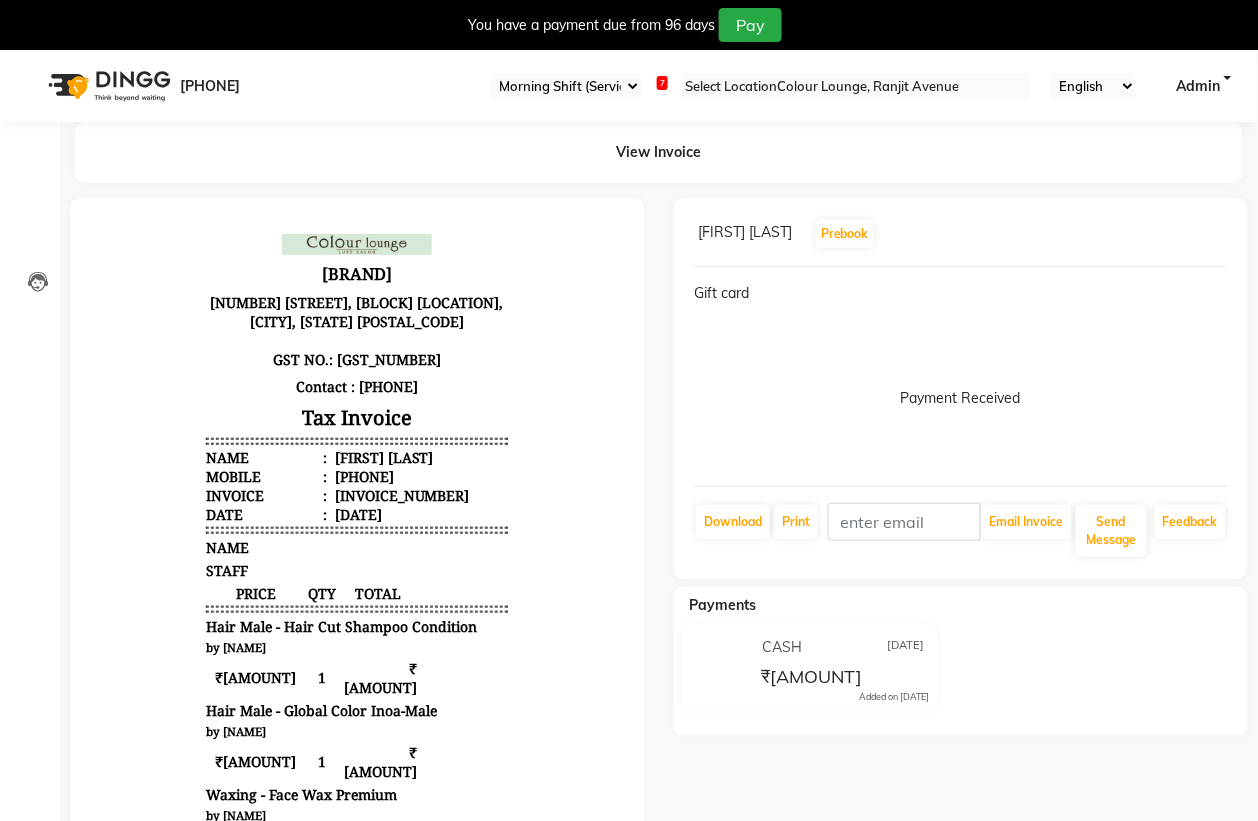 click at bounding box center (1228, 234) 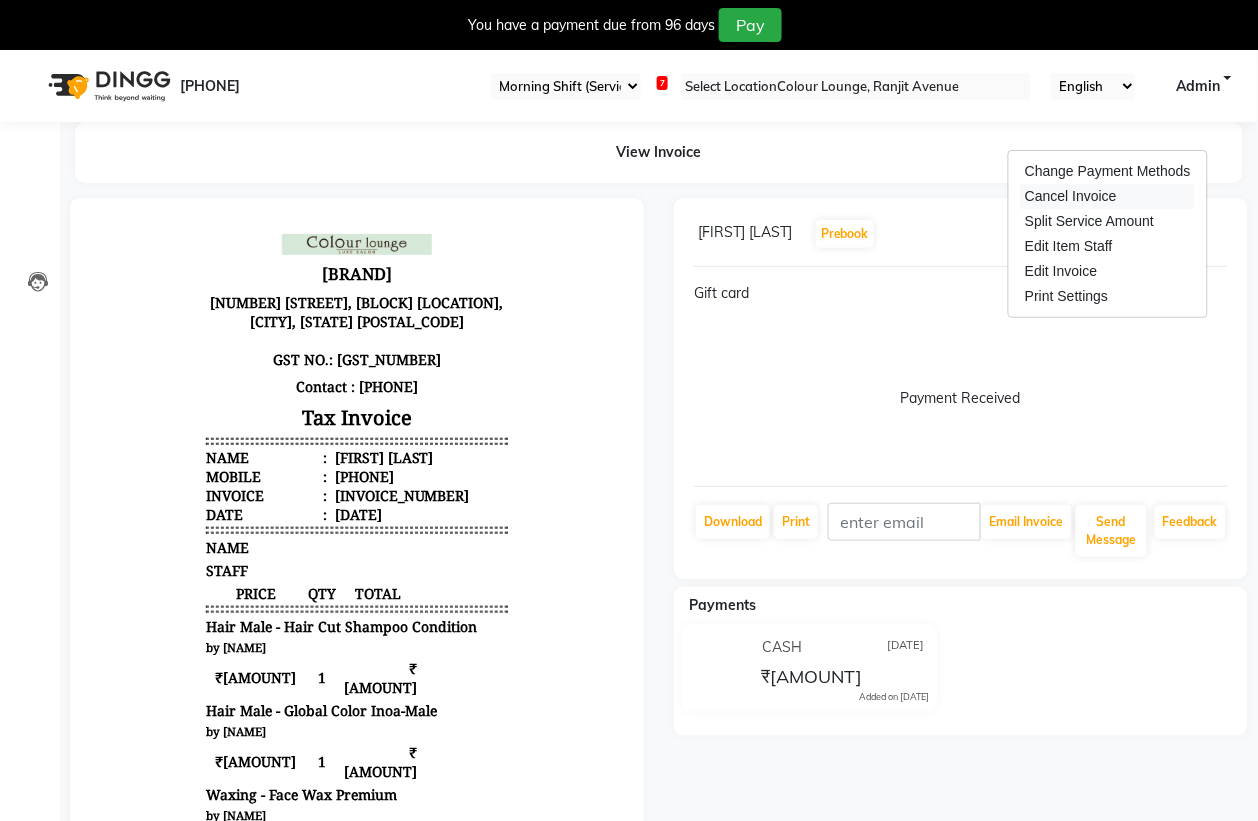 click on "Cancel Invoice" at bounding box center [1108, 196] 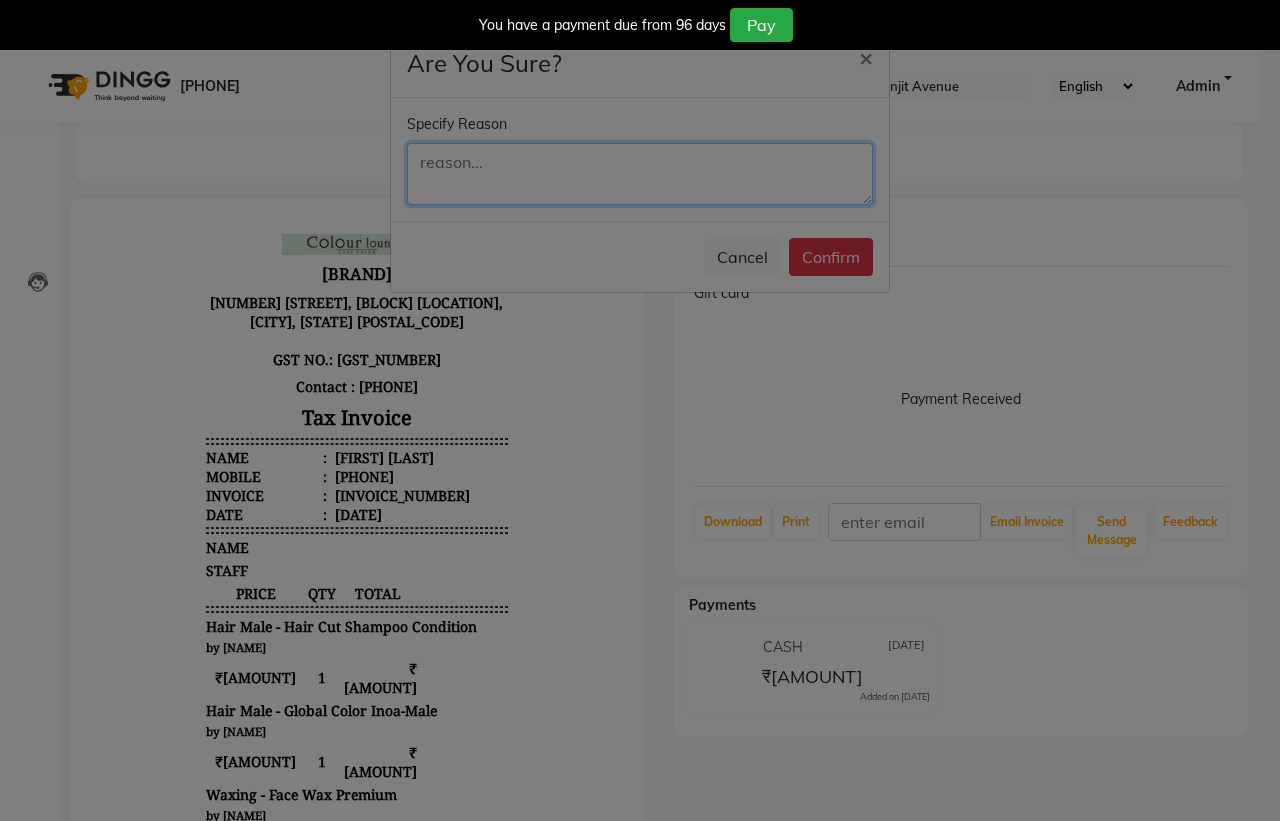 click at bounding box center [640, 174] 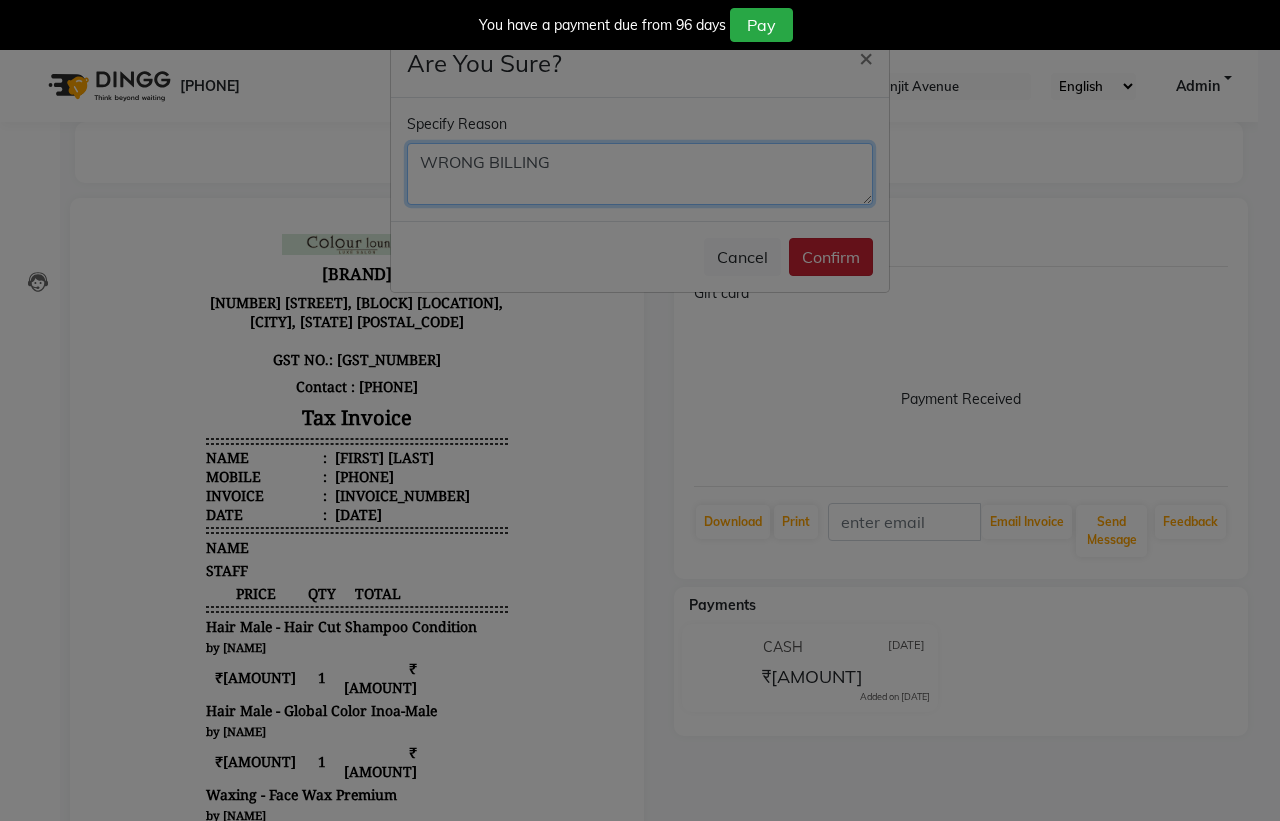 type on "WRONG BILLING" 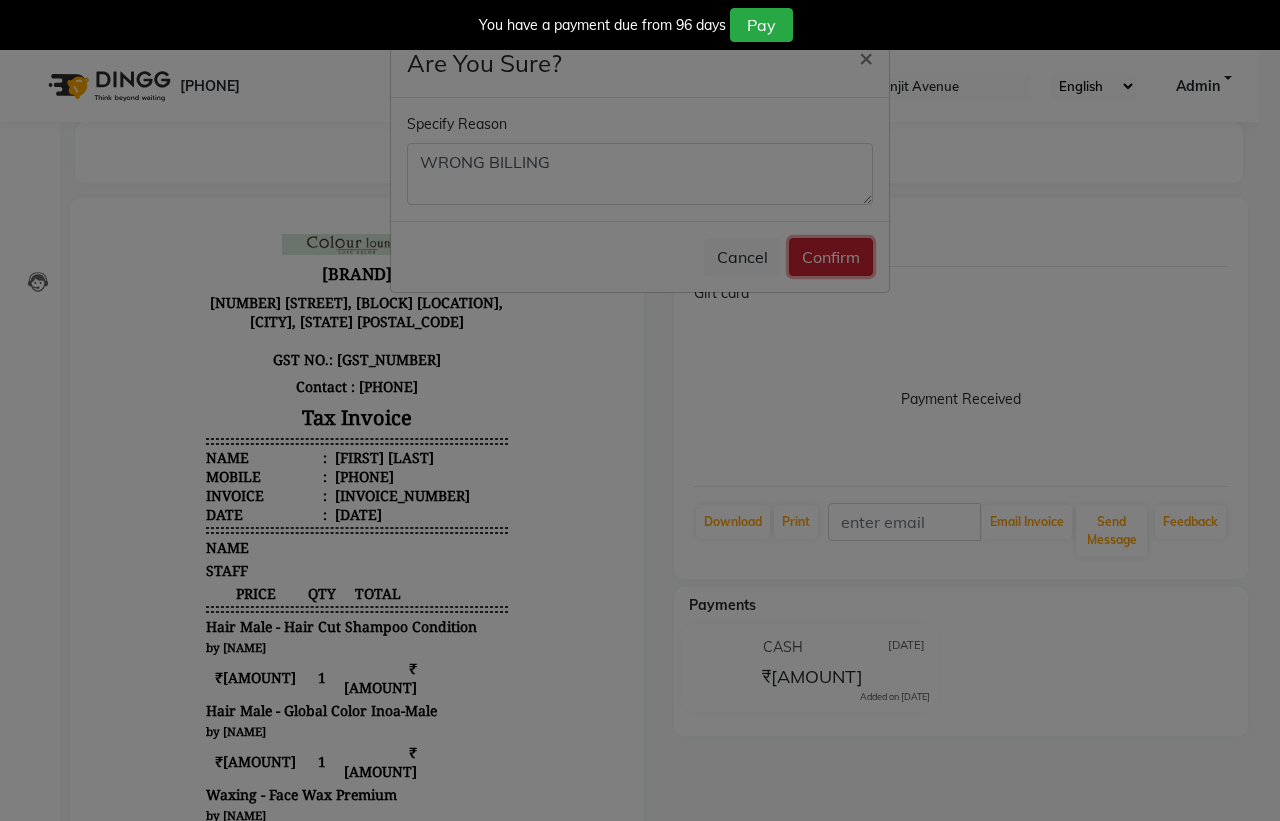 click on "Confirm" at bounding box center (831, 257) 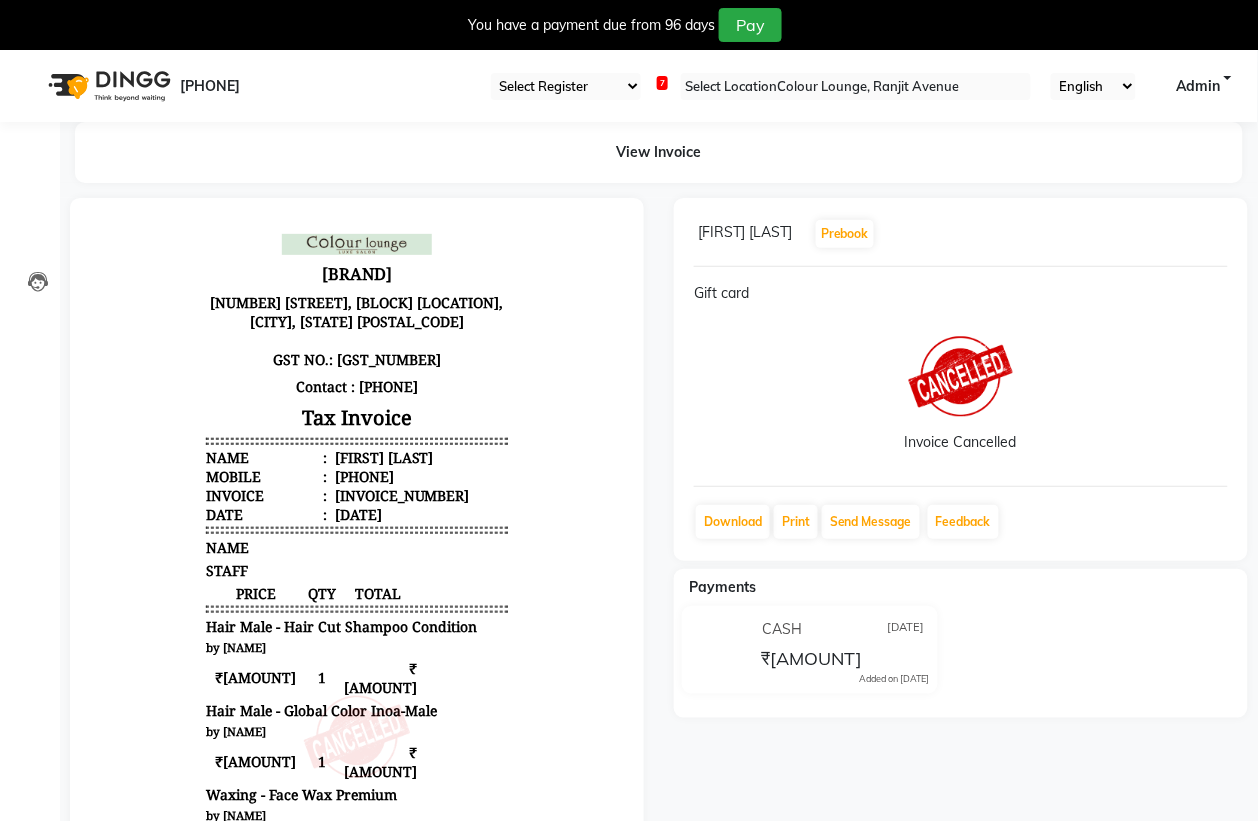 click on "Select Register Morning Shift (Service)	 Evening Shift (Service)" at bounding box center [566, 86] 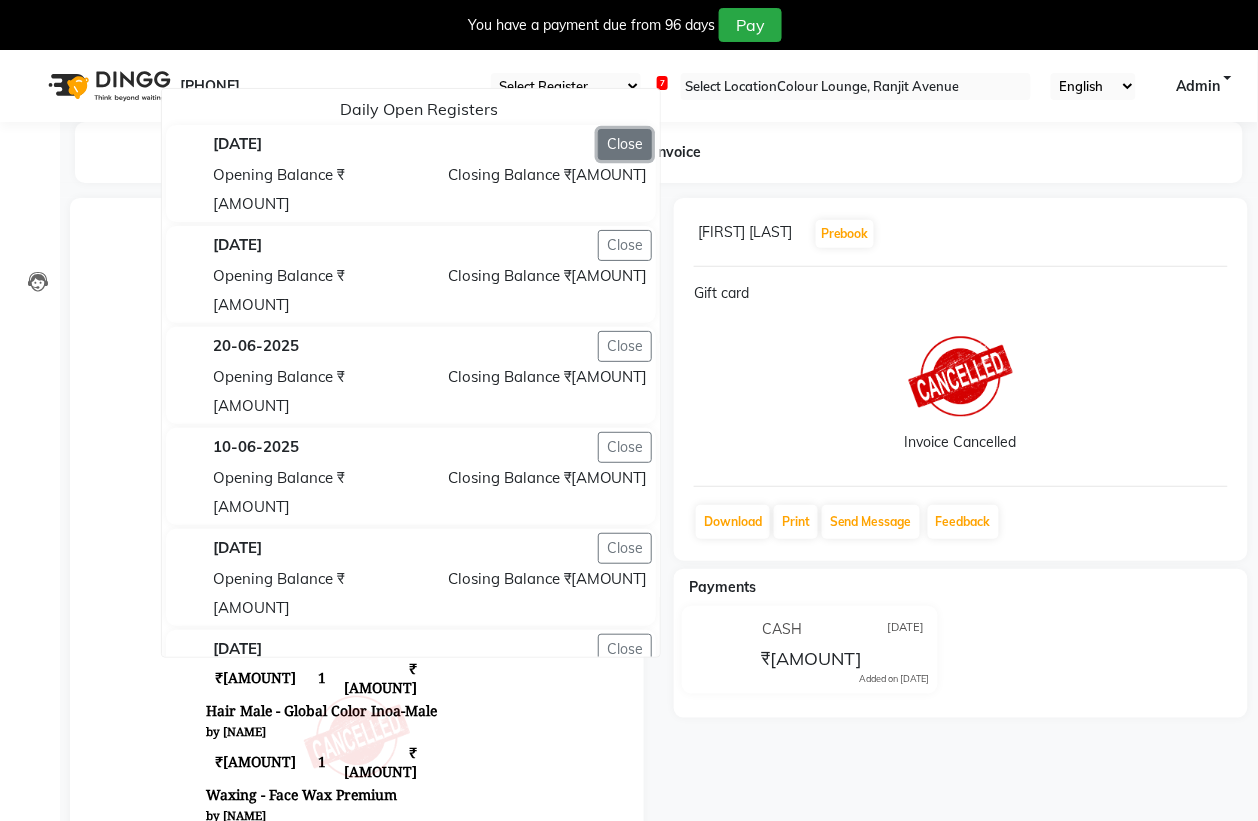 click on "[CLOSE]" at bounding box center (625, 144) 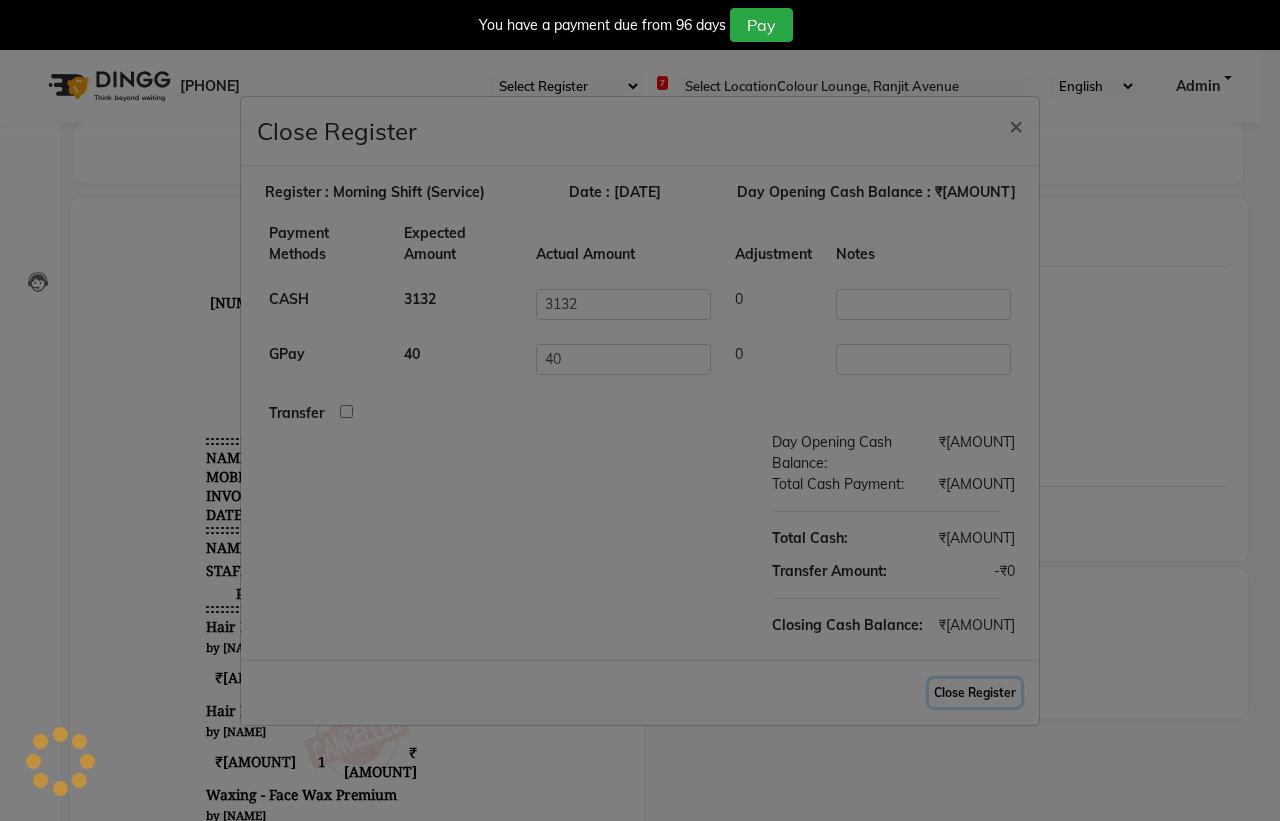 click on "Close Register" at bounding box center [975, 693] 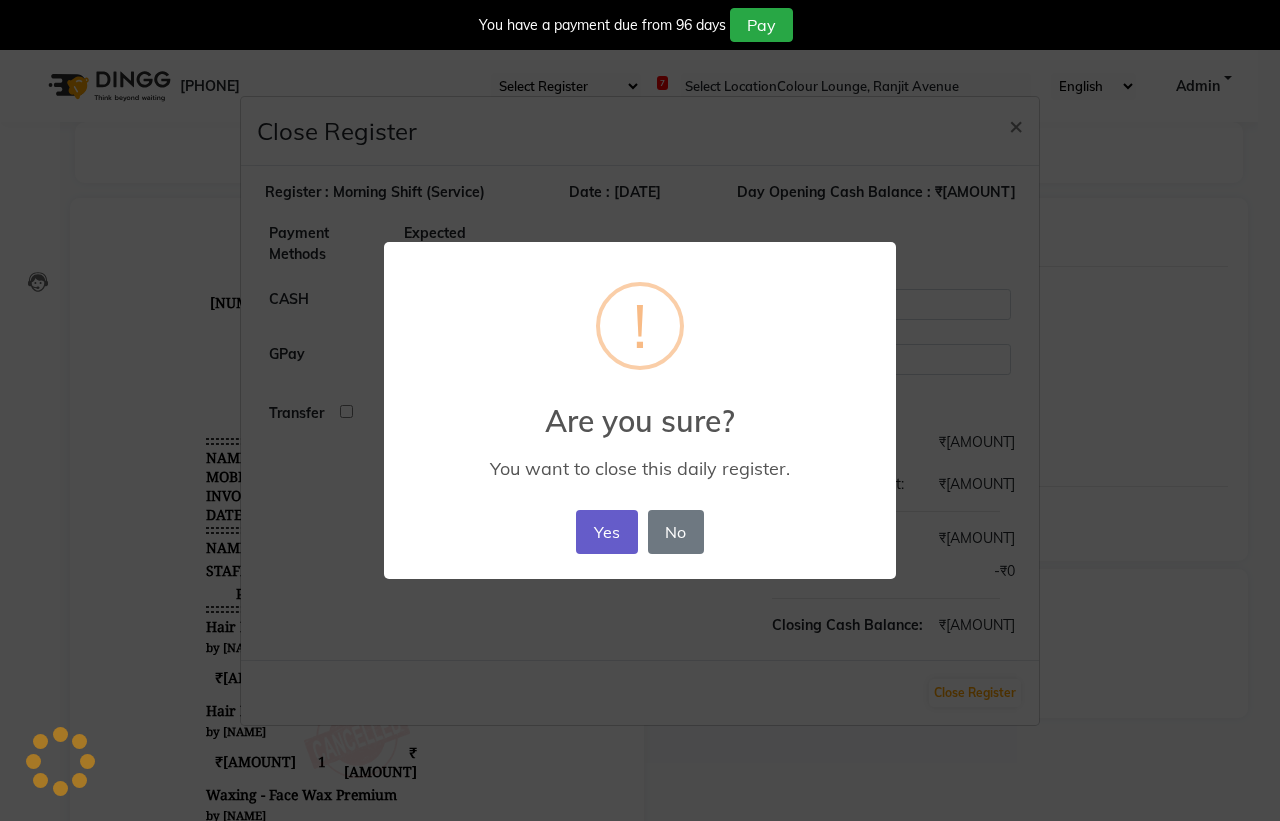 click on "Yes" at bounding box center [606, 532] 